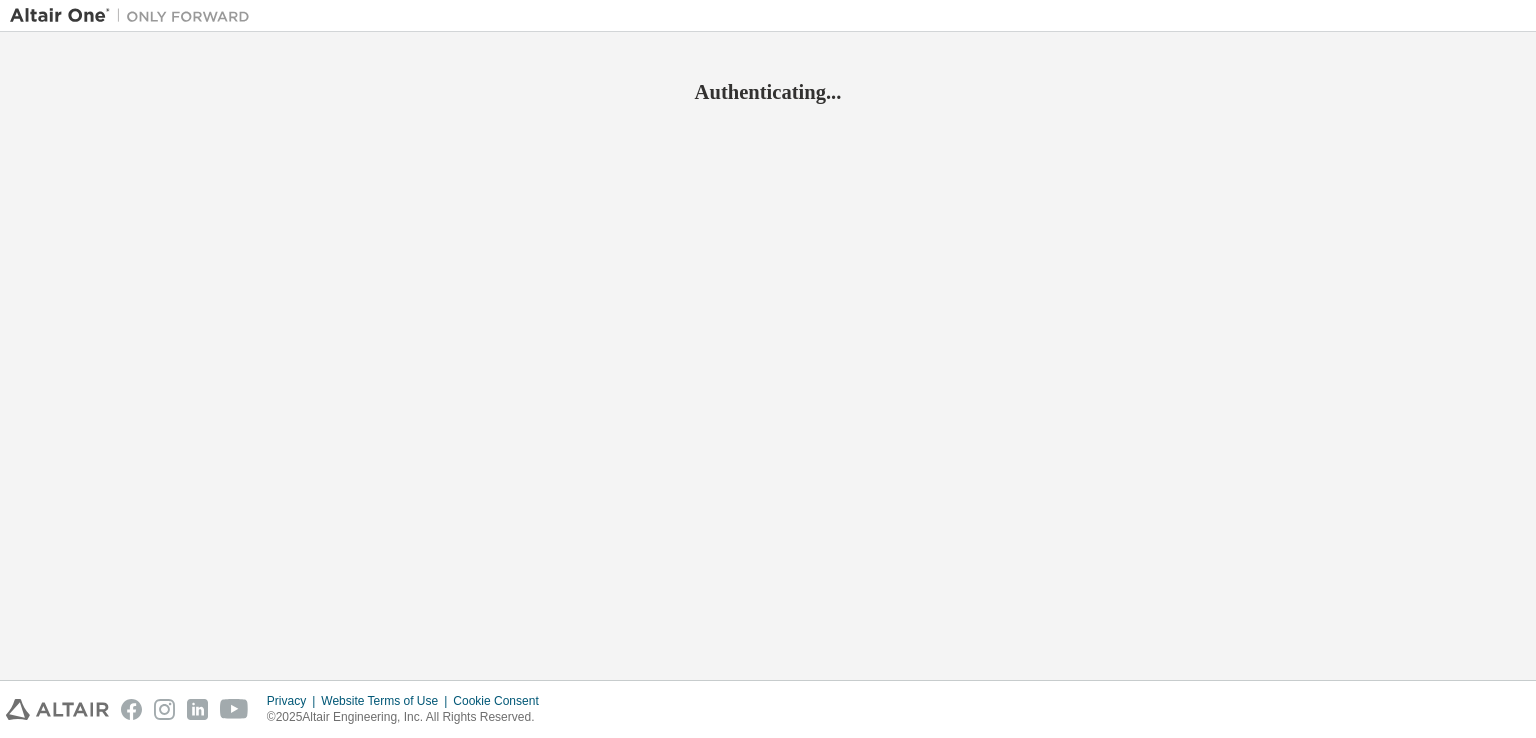 scroll, scrollTop: 0, scrollLeft: 0, axis: both 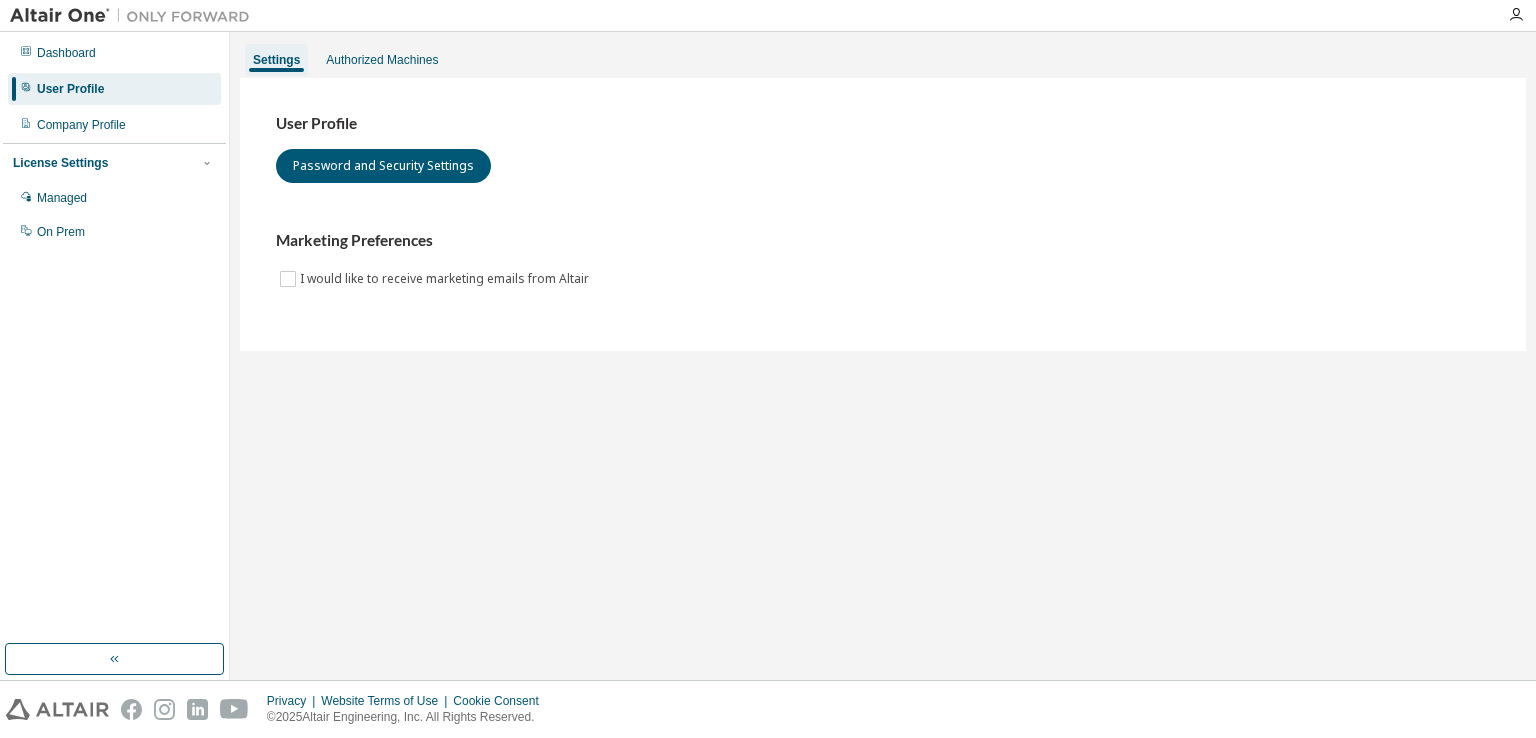 click at bounding box center [135, 16] 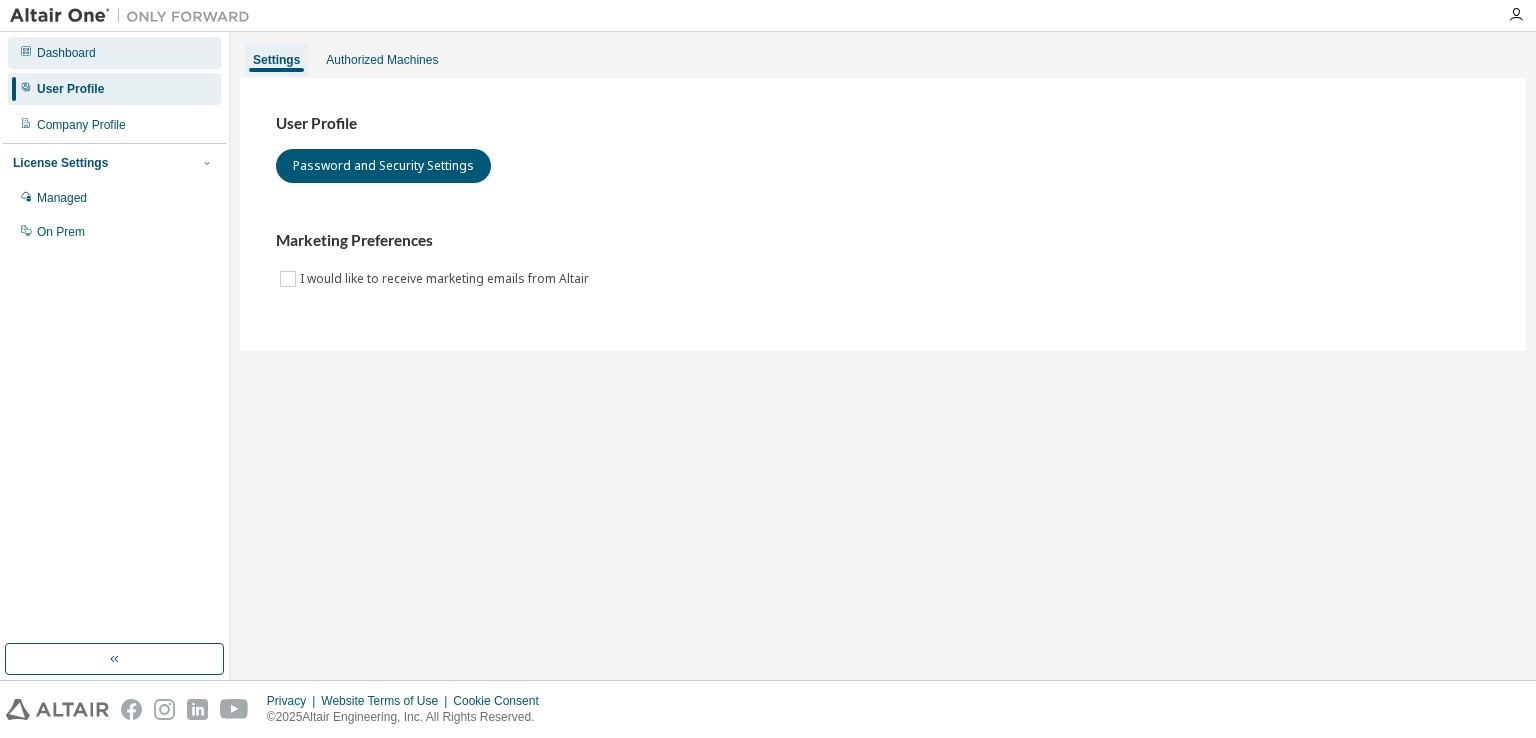 click on "Dashboard" at bounding box center (66, 53) 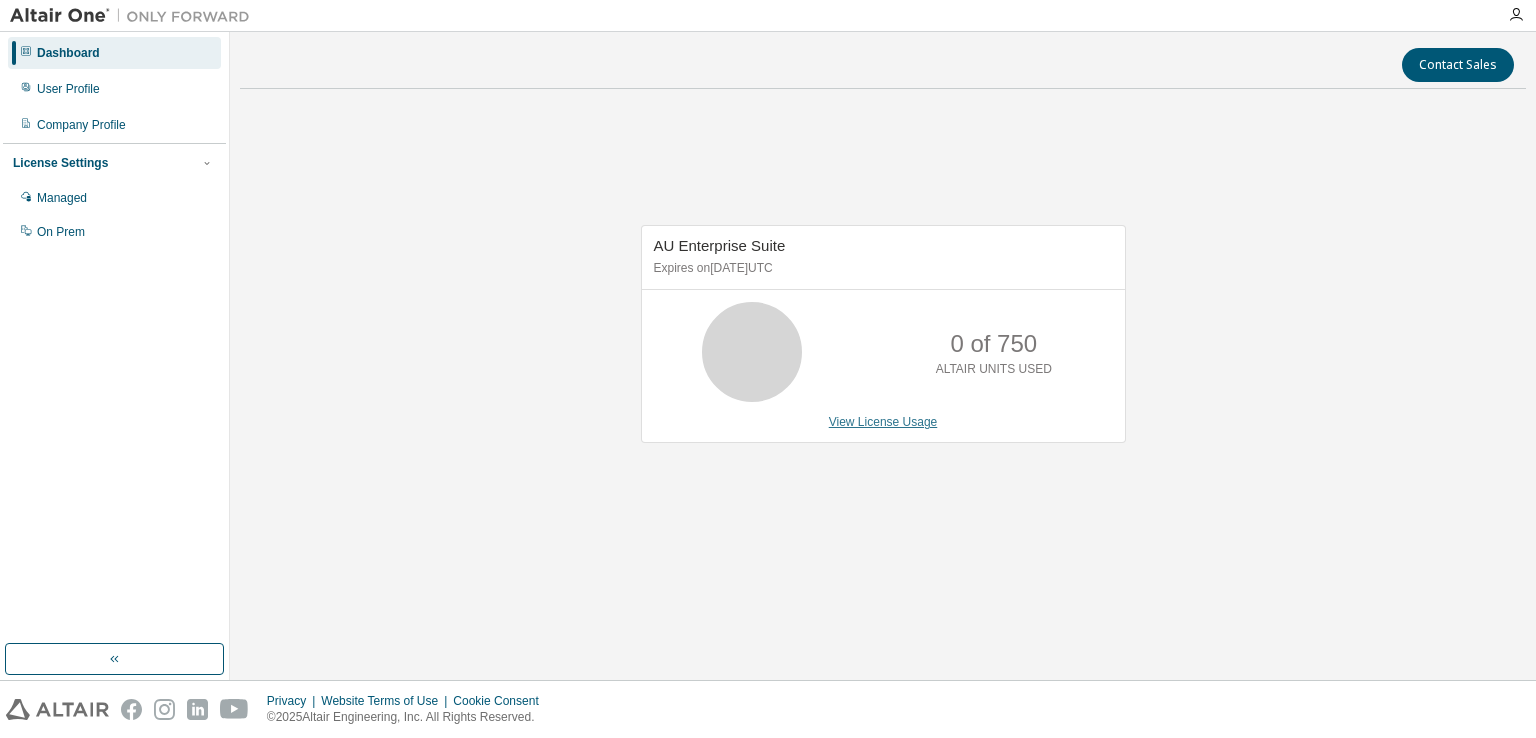 click on "View License Usage" at bounding box center (883, 422) 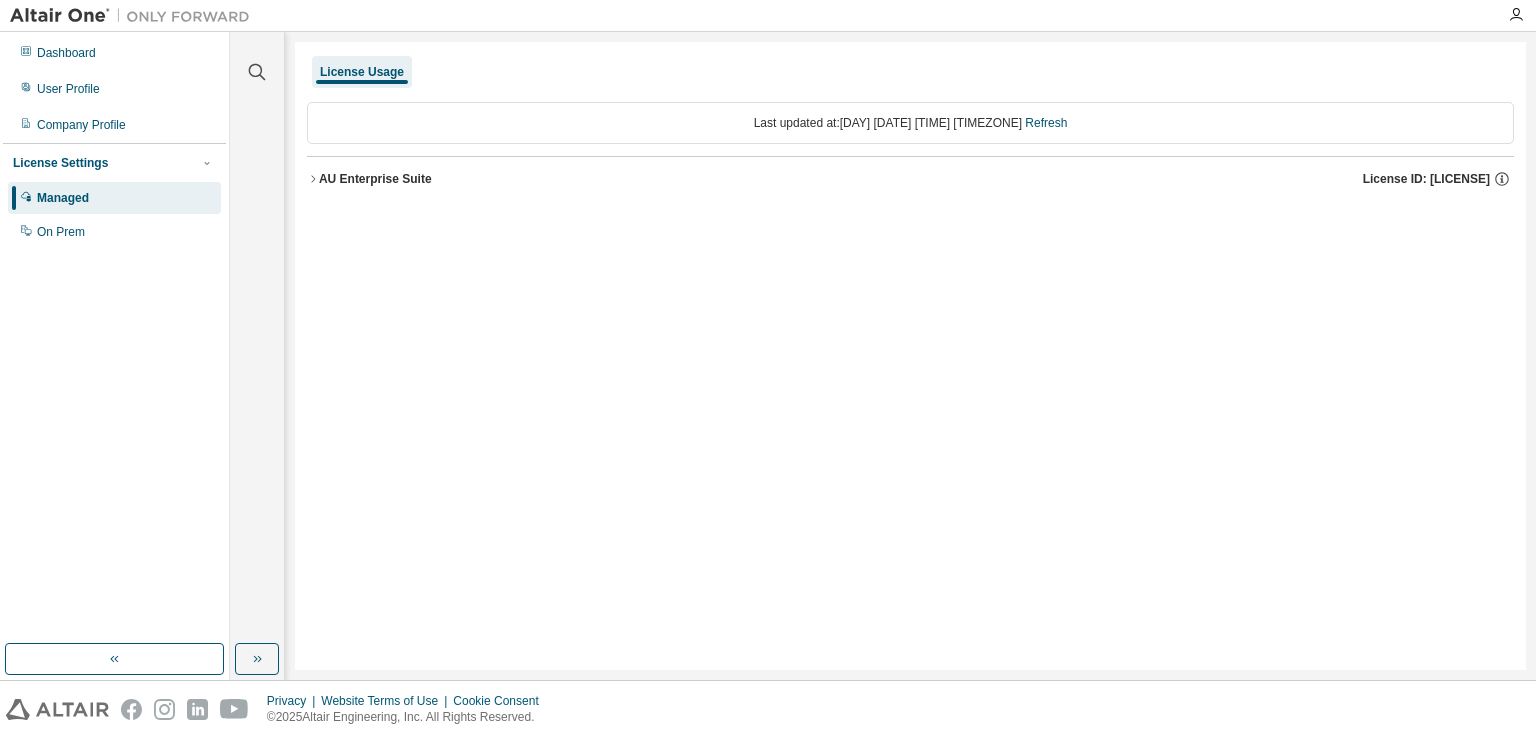 click 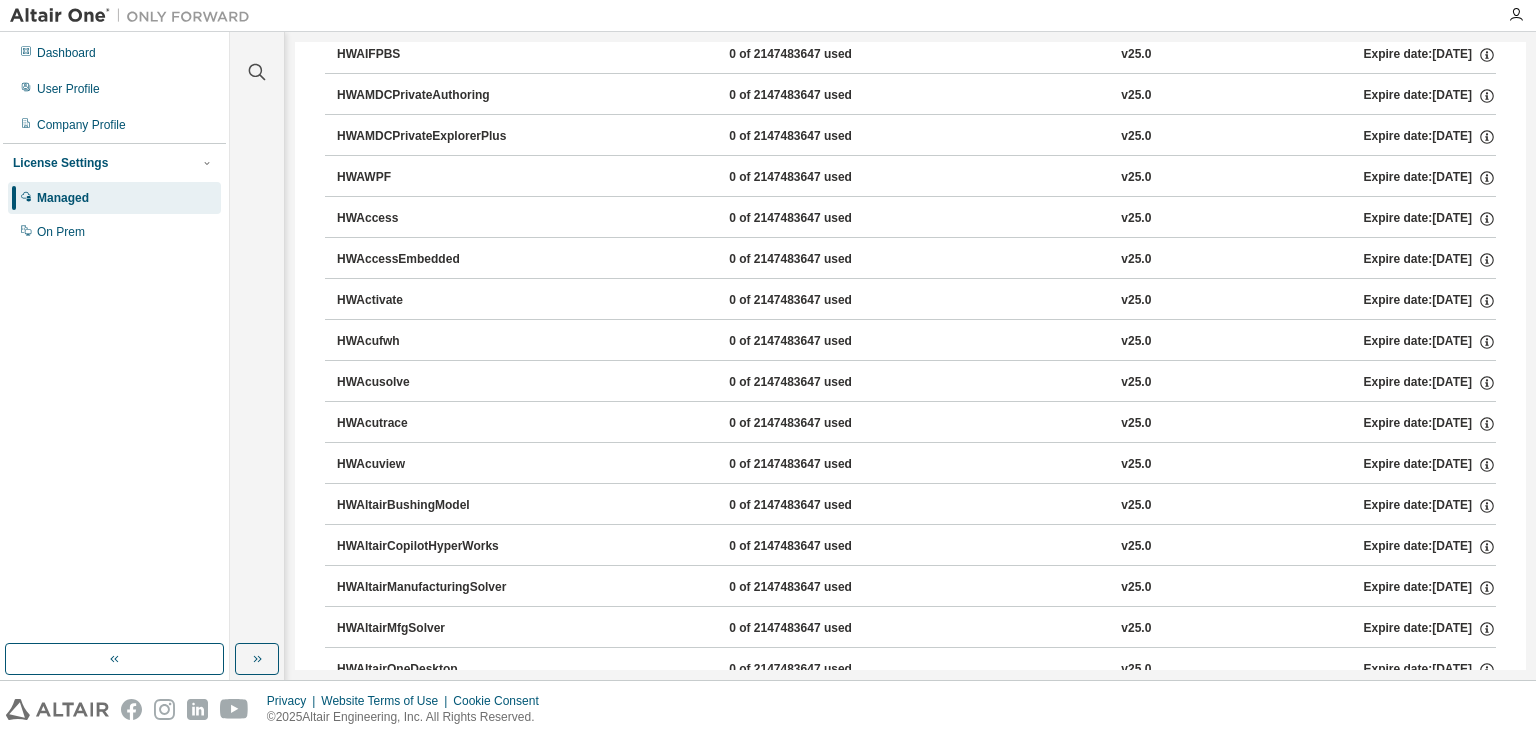 scroll, scrollTop: 0, scrollLeft: 0, axis: both 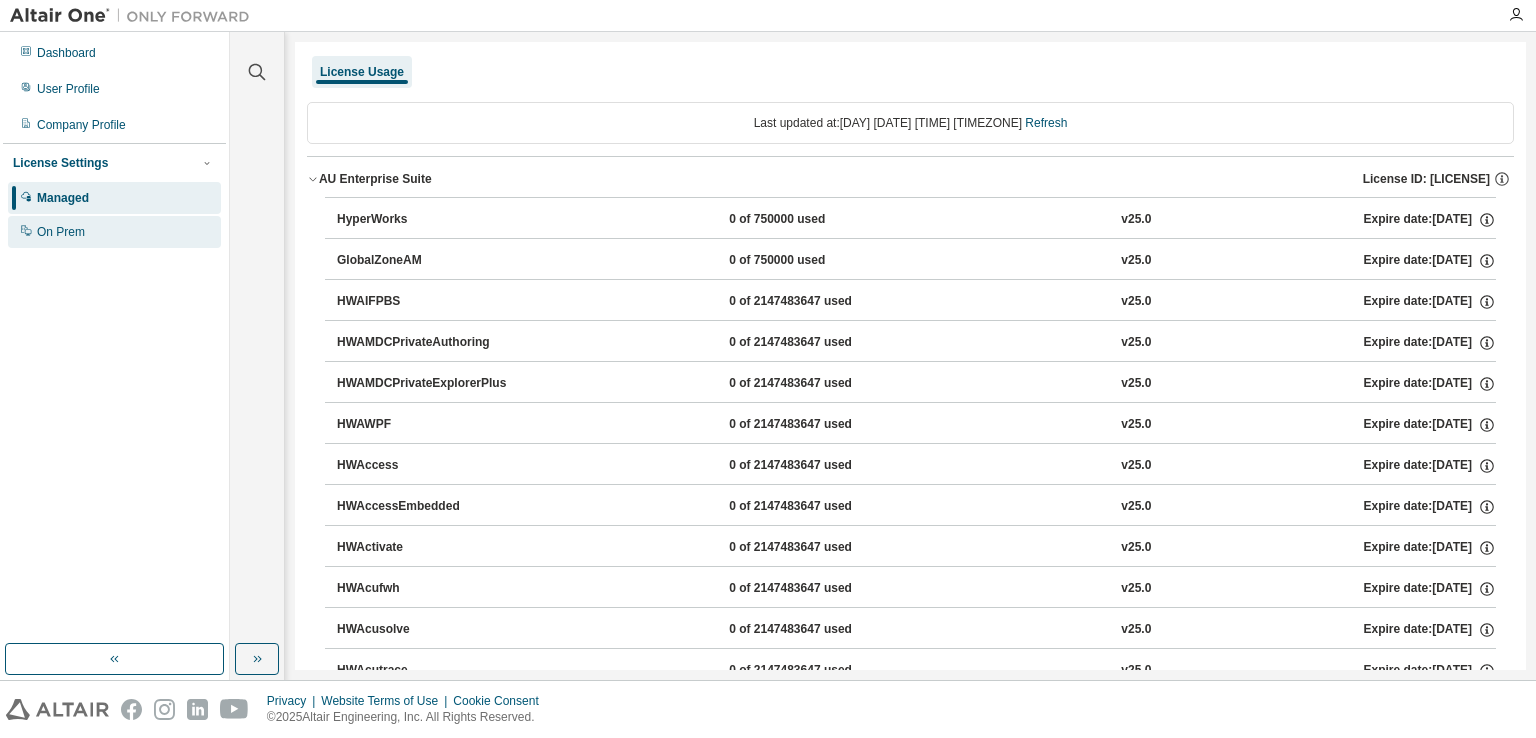 click on "On Prem" at bounding box center (114, 232) 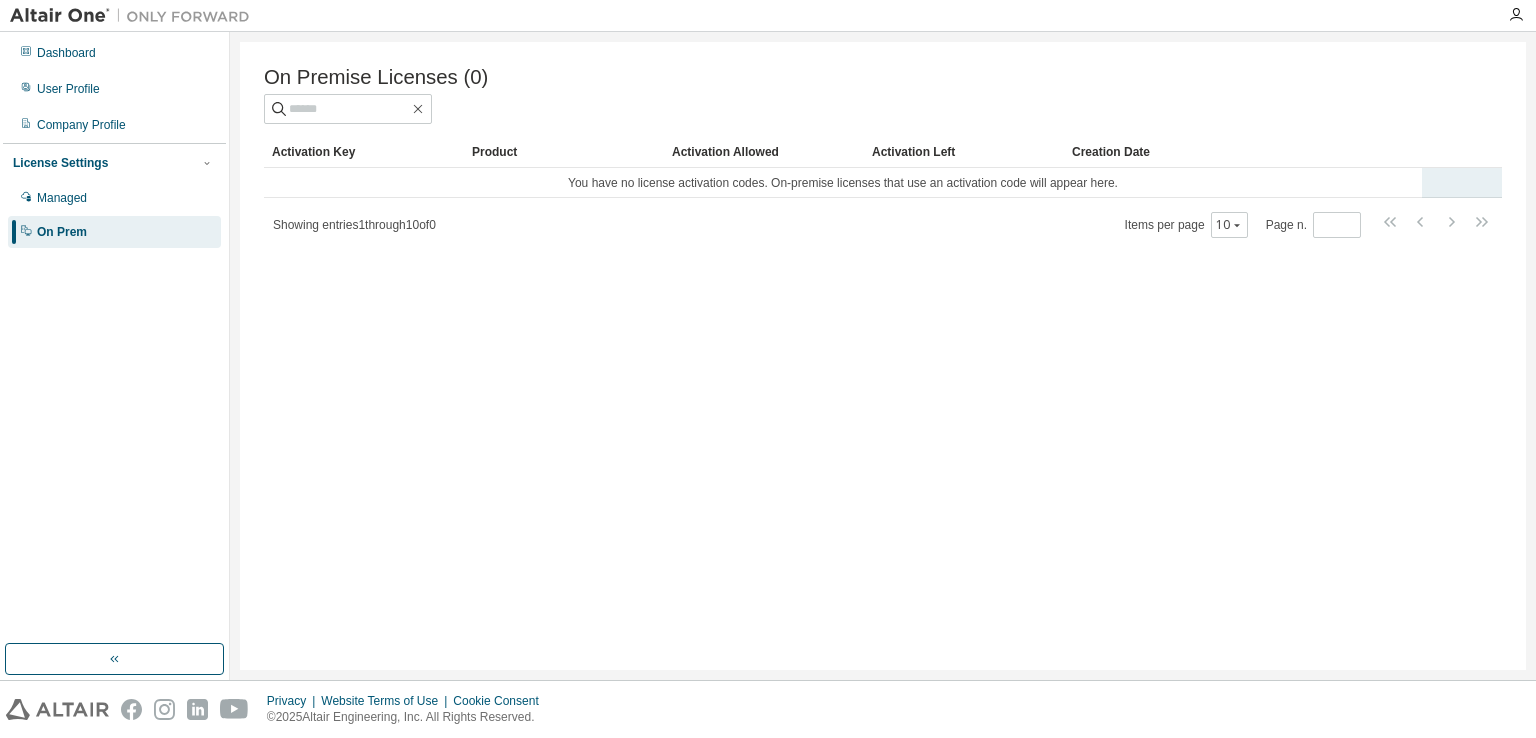 click on "You have no license activation codes. On-premise licenses that use an activation code will appear here." at bounding box center [843, 183] 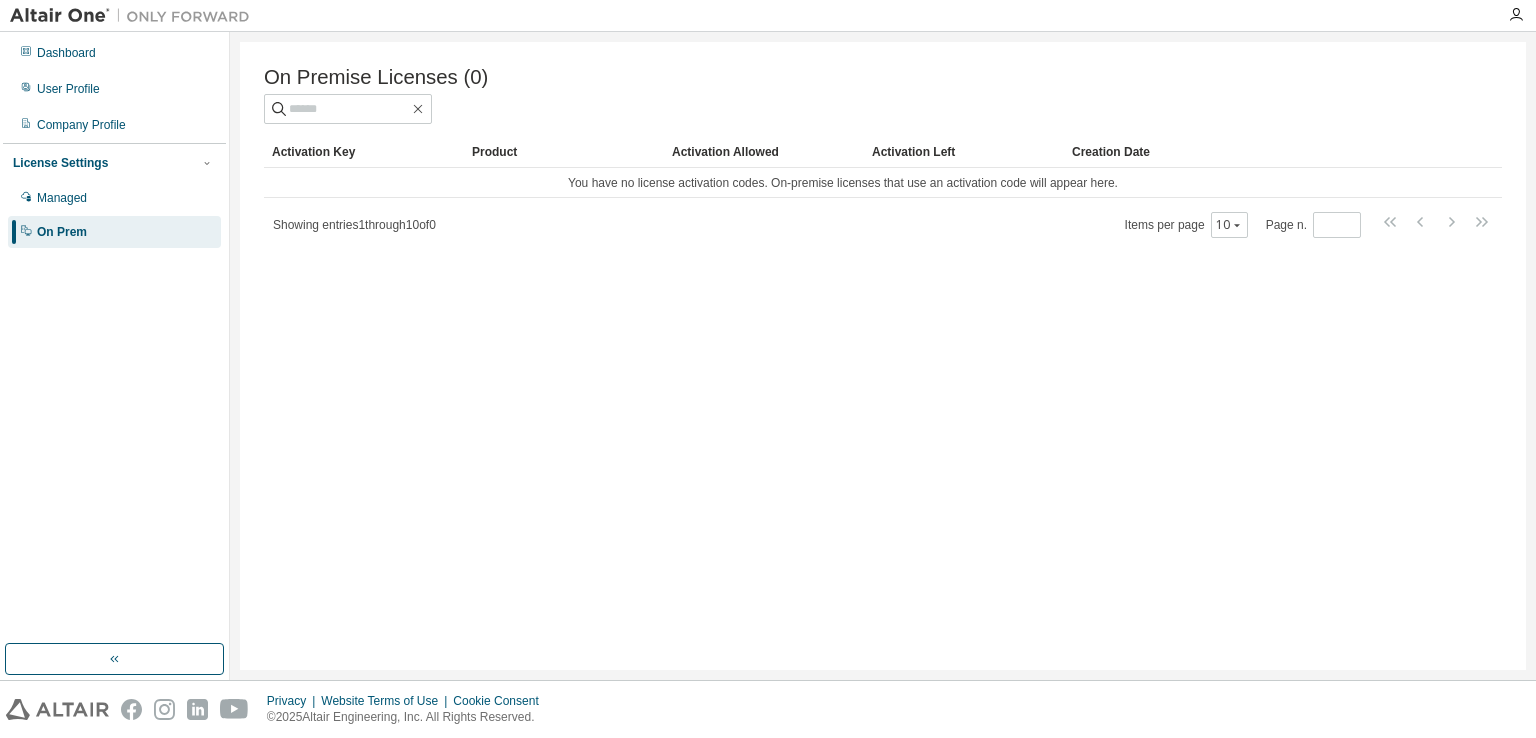 click at bounding box center (135, 16) 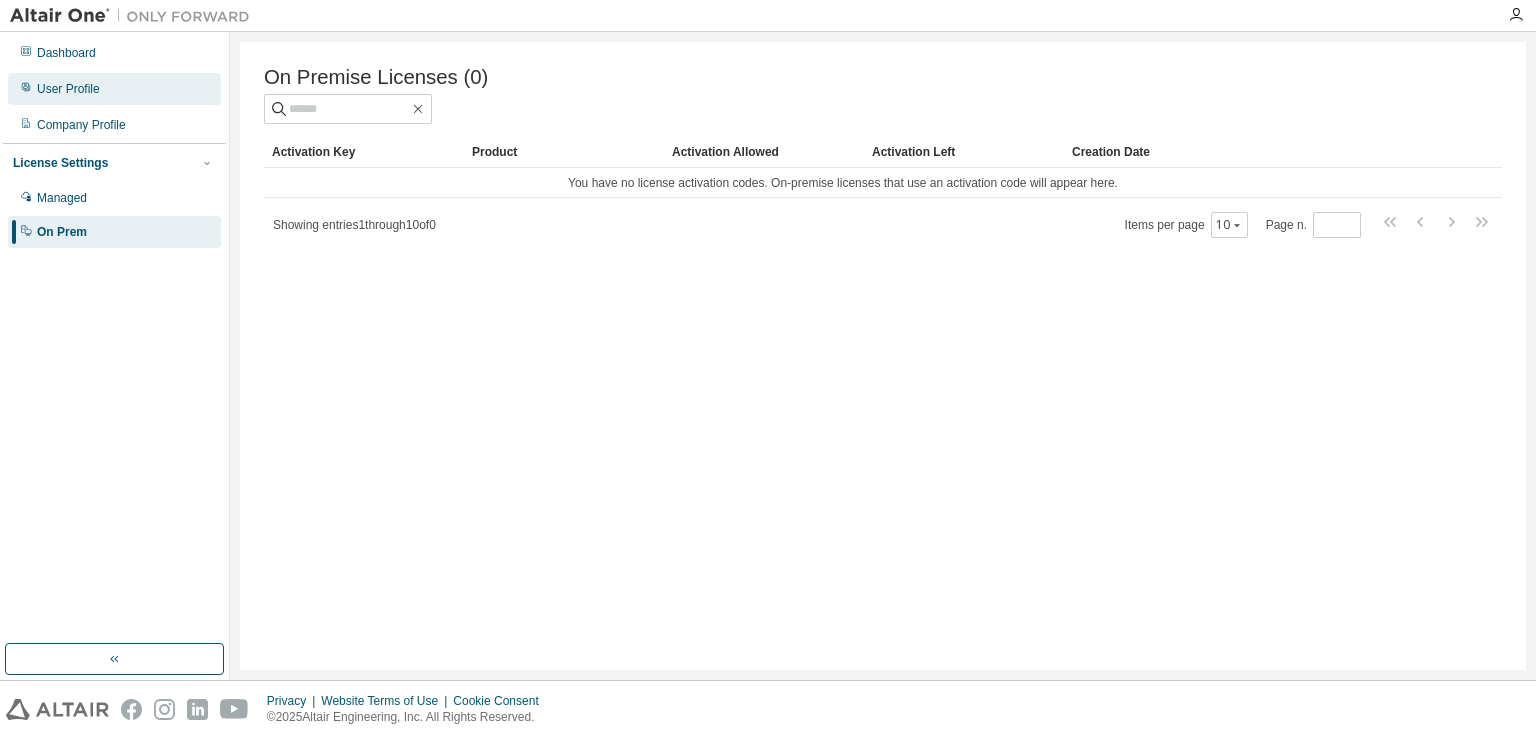 click on "User Profile" at bounding box center (114, 89) 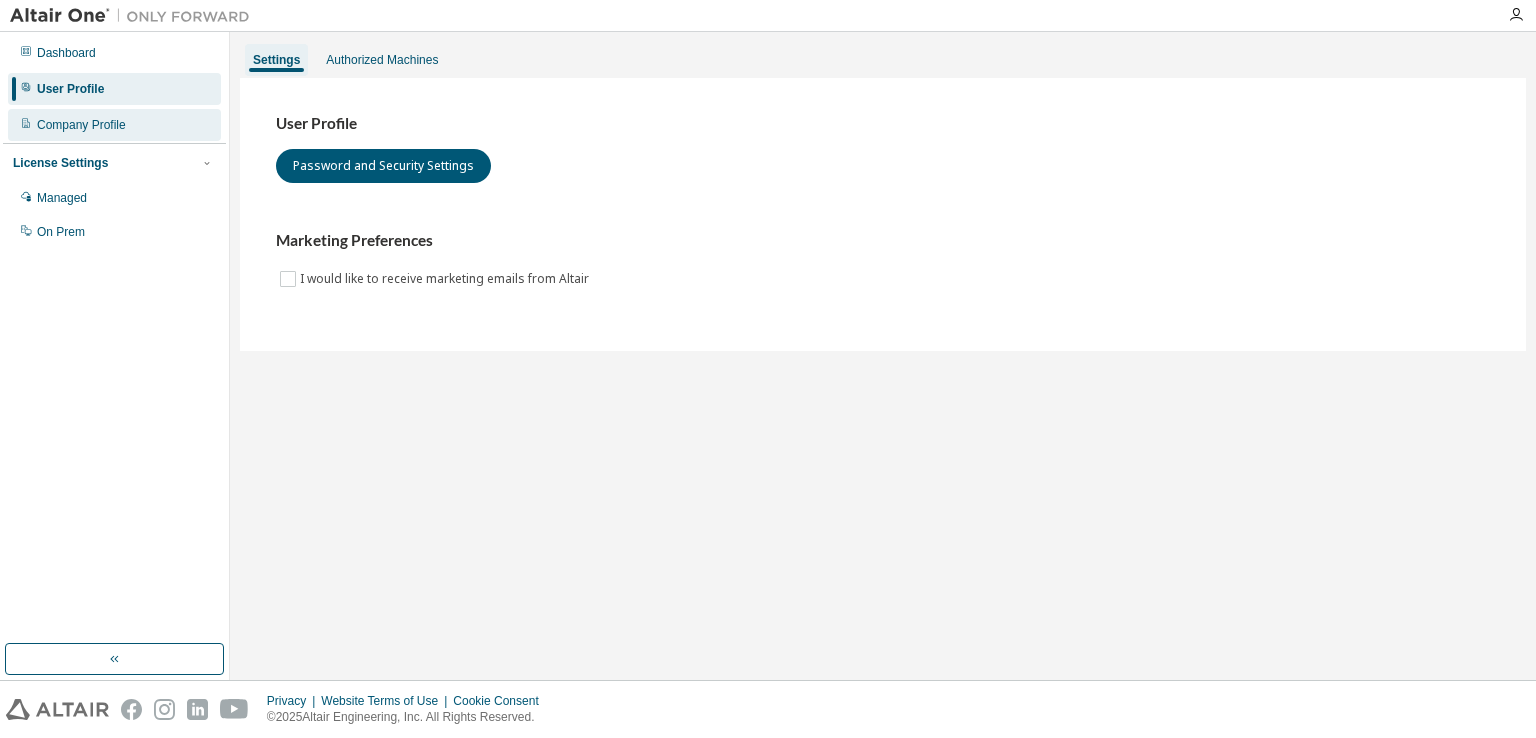 click on "Company Profile" at bounding box center (81, 125) 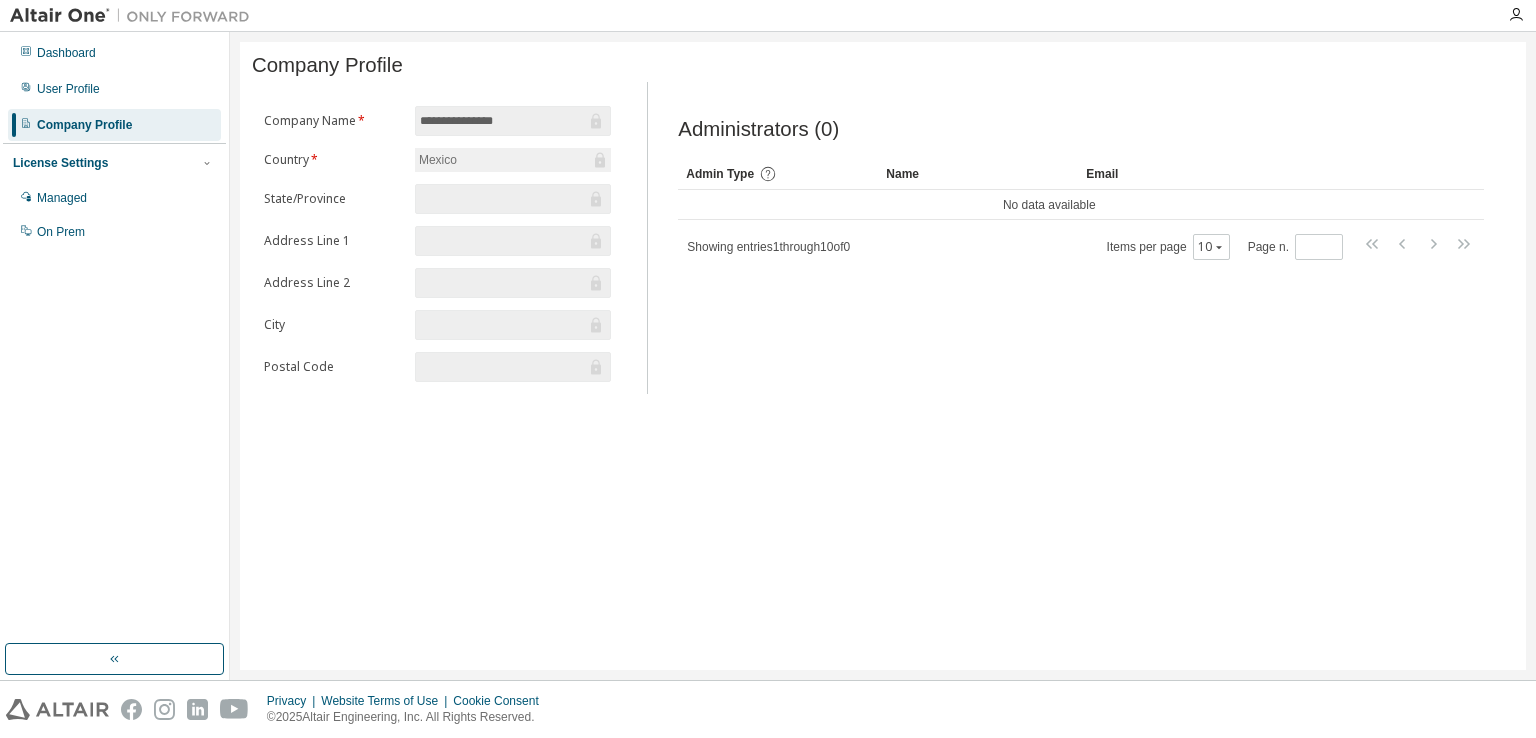click on "Showing entries  1  through  10  of  0" at bounding box center [768, 247] 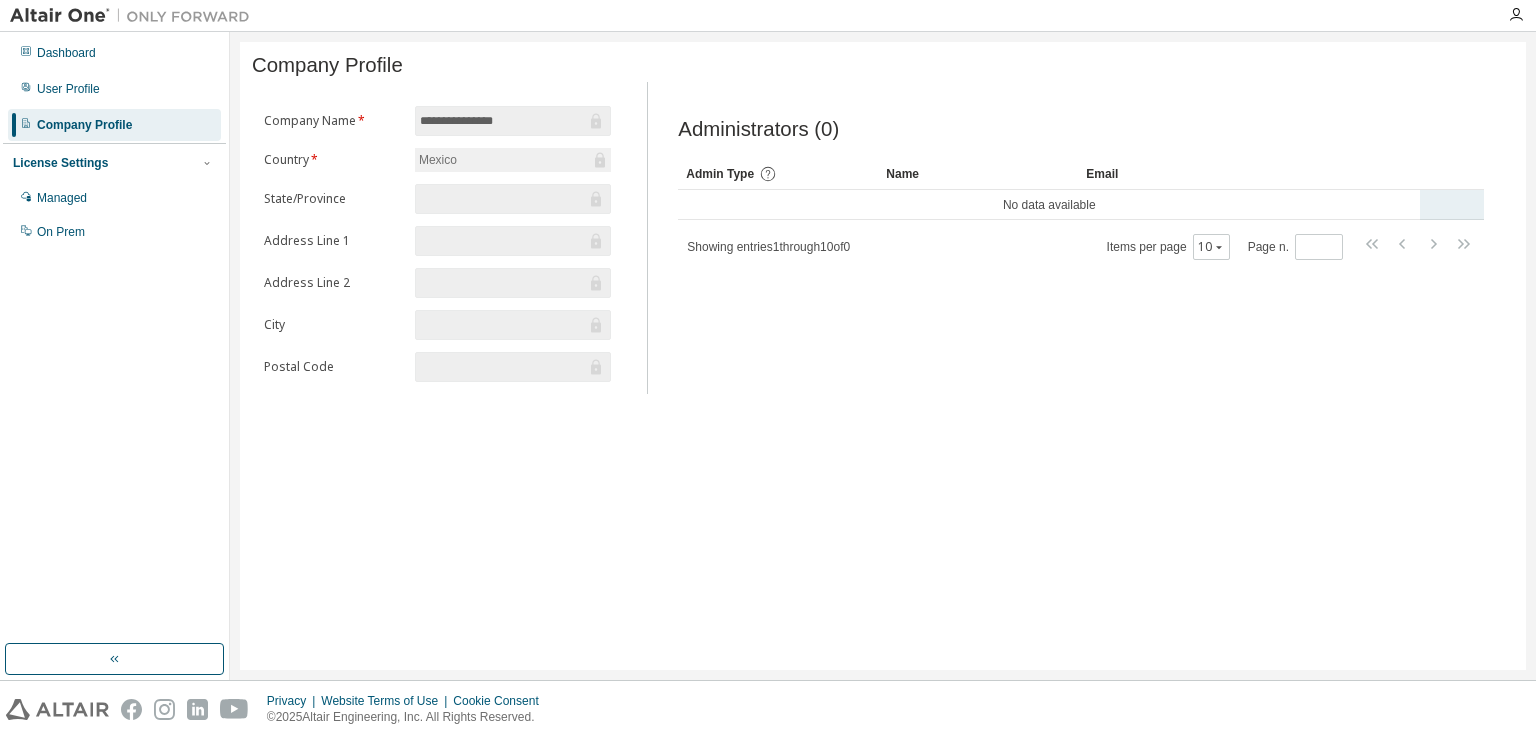 click on "No data available" at bounding box center [1049, 205] 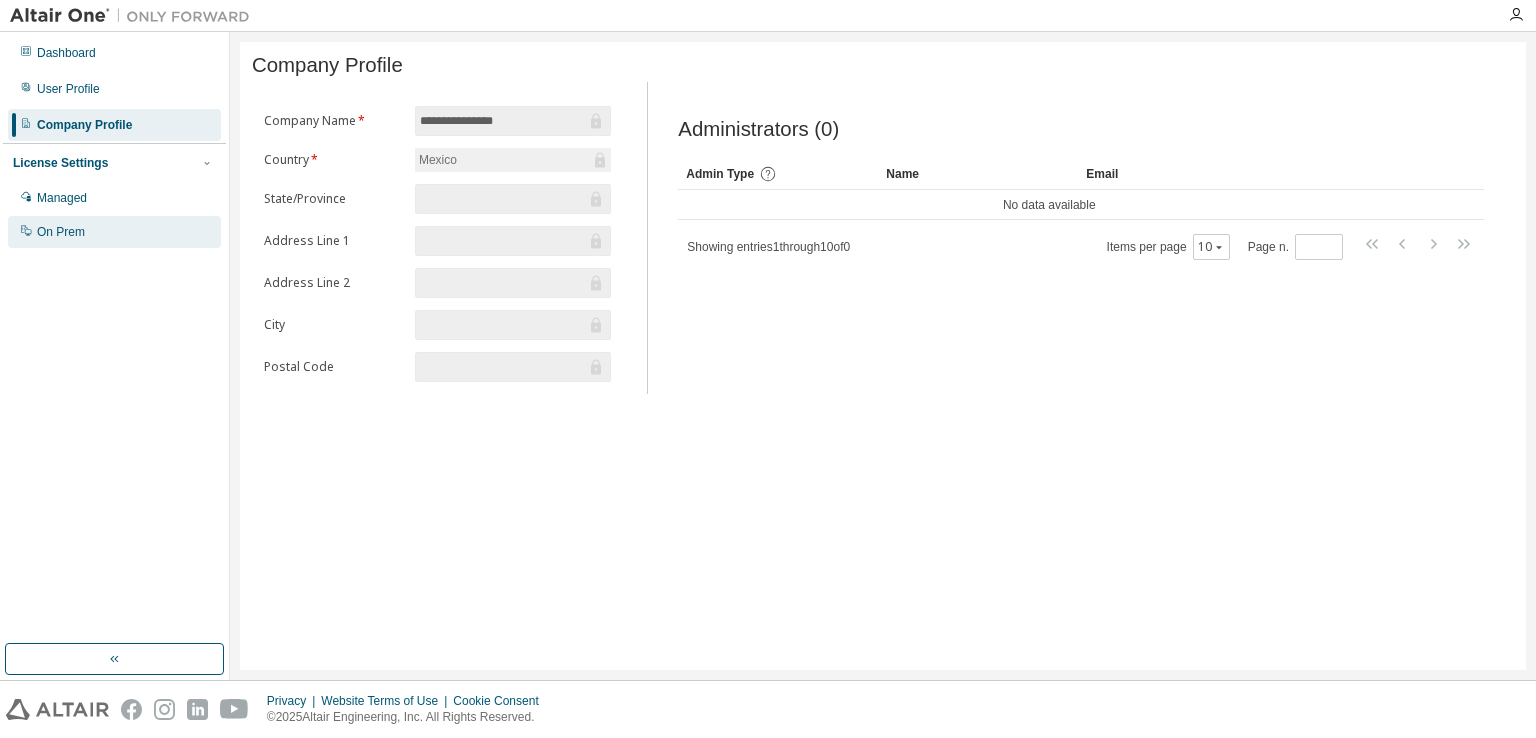 click on "On Prem" at bounding box center [61, 232] 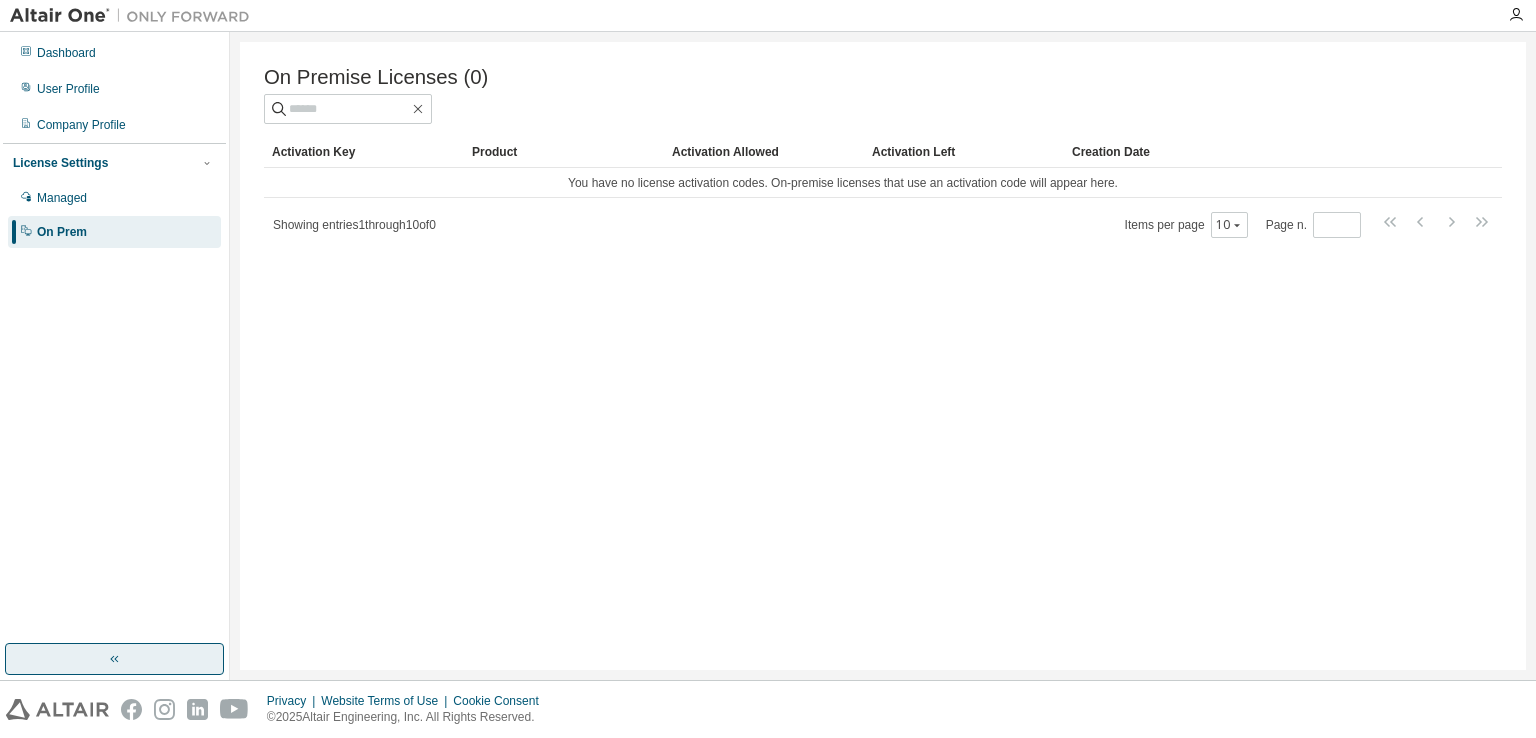 click at bounding box center (114, 659) 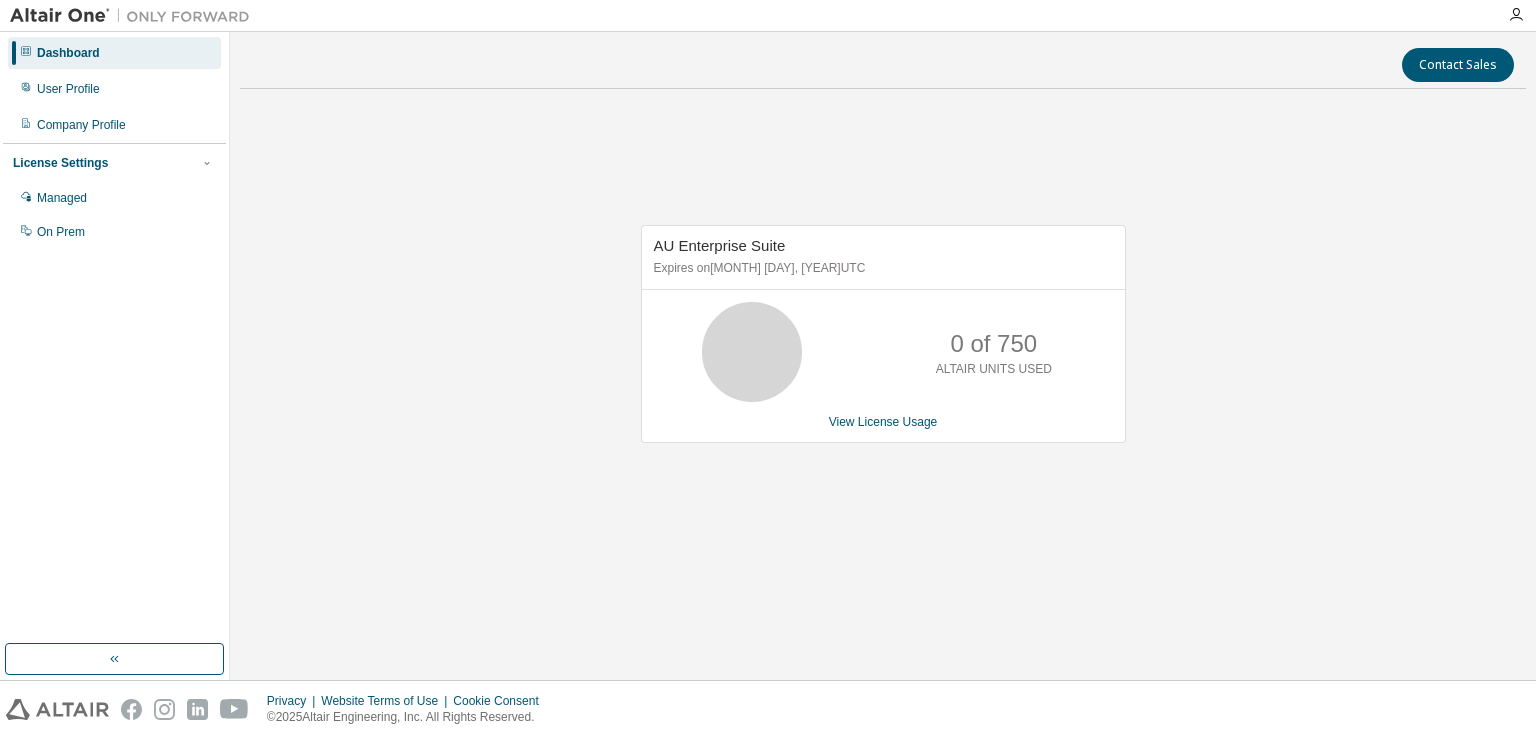 scroll, scrollTop: 0, scrollLeft: 0, axis: both 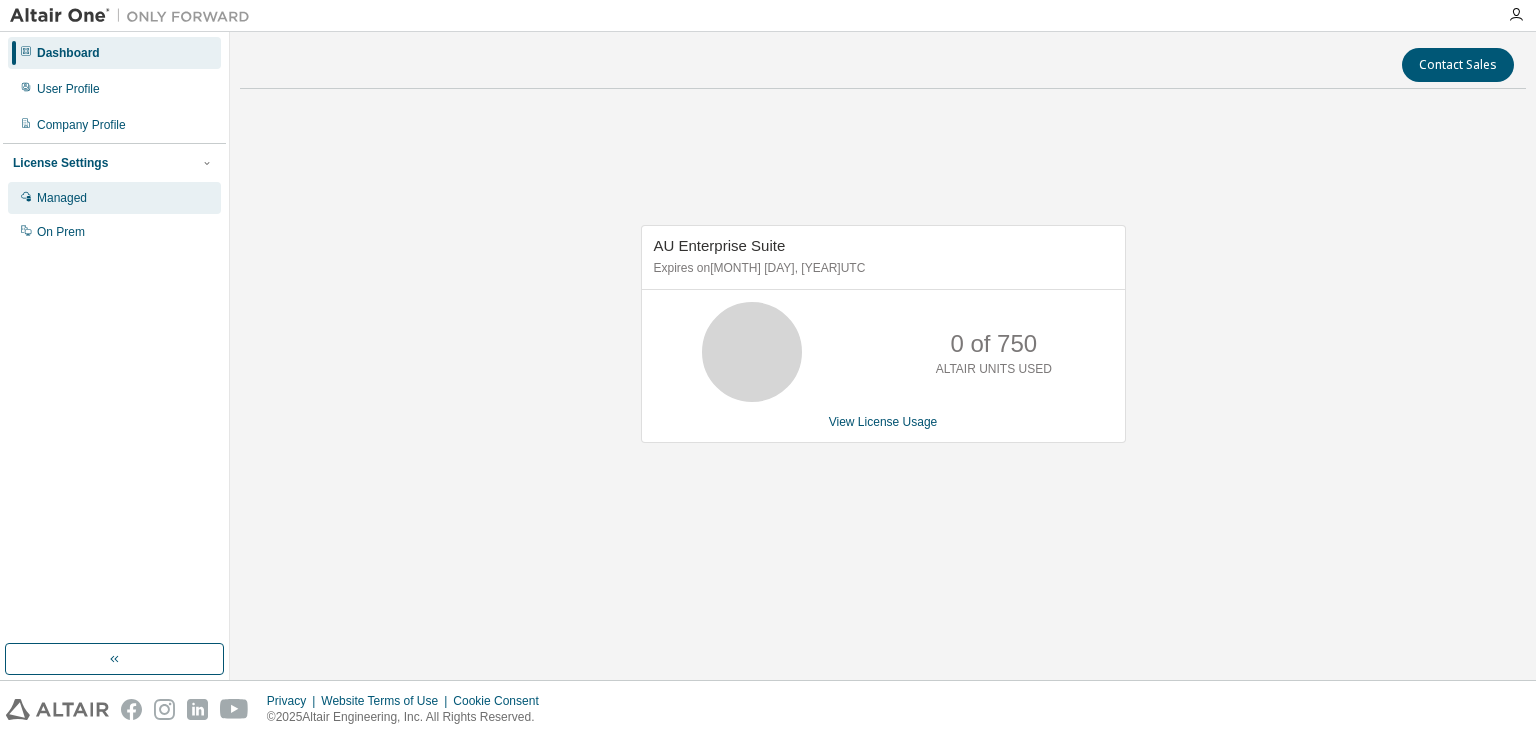 click on "Managed" at bounding box center [114, 198] 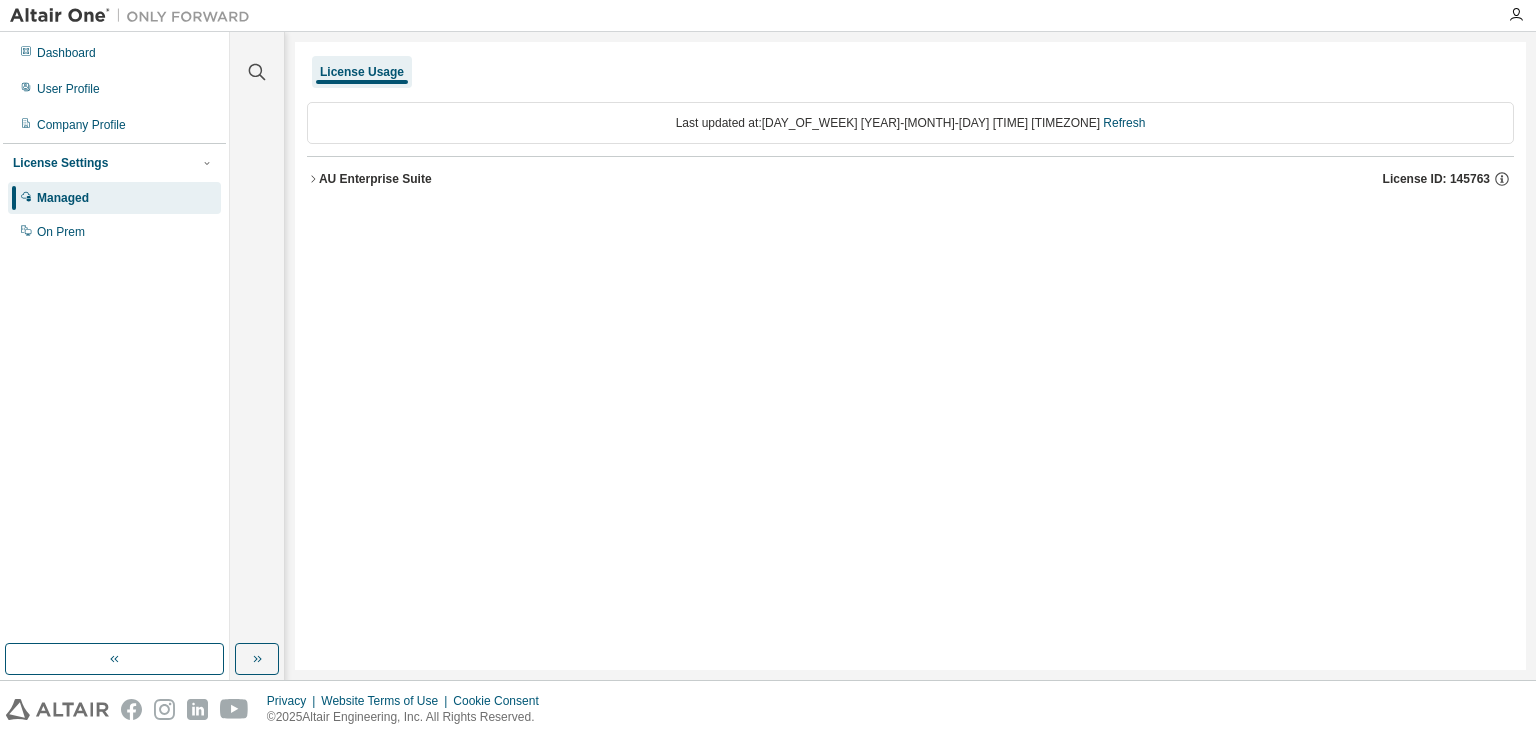 click on "AU Enterprise Suite License ID: 145763" at bounding box center (910, 179) 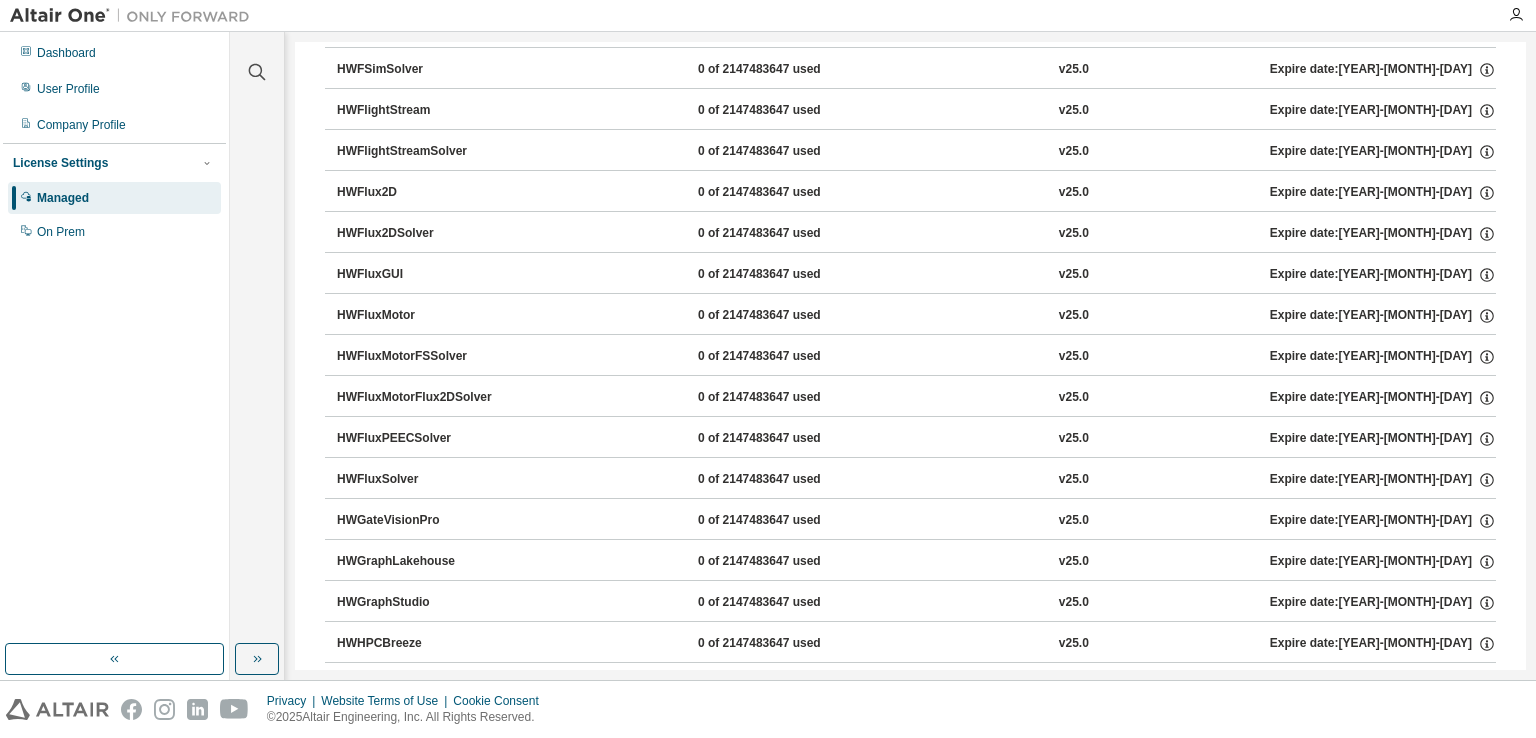 scroll, scrollTop: 3534, scrollLeft: 0, axis: vertical 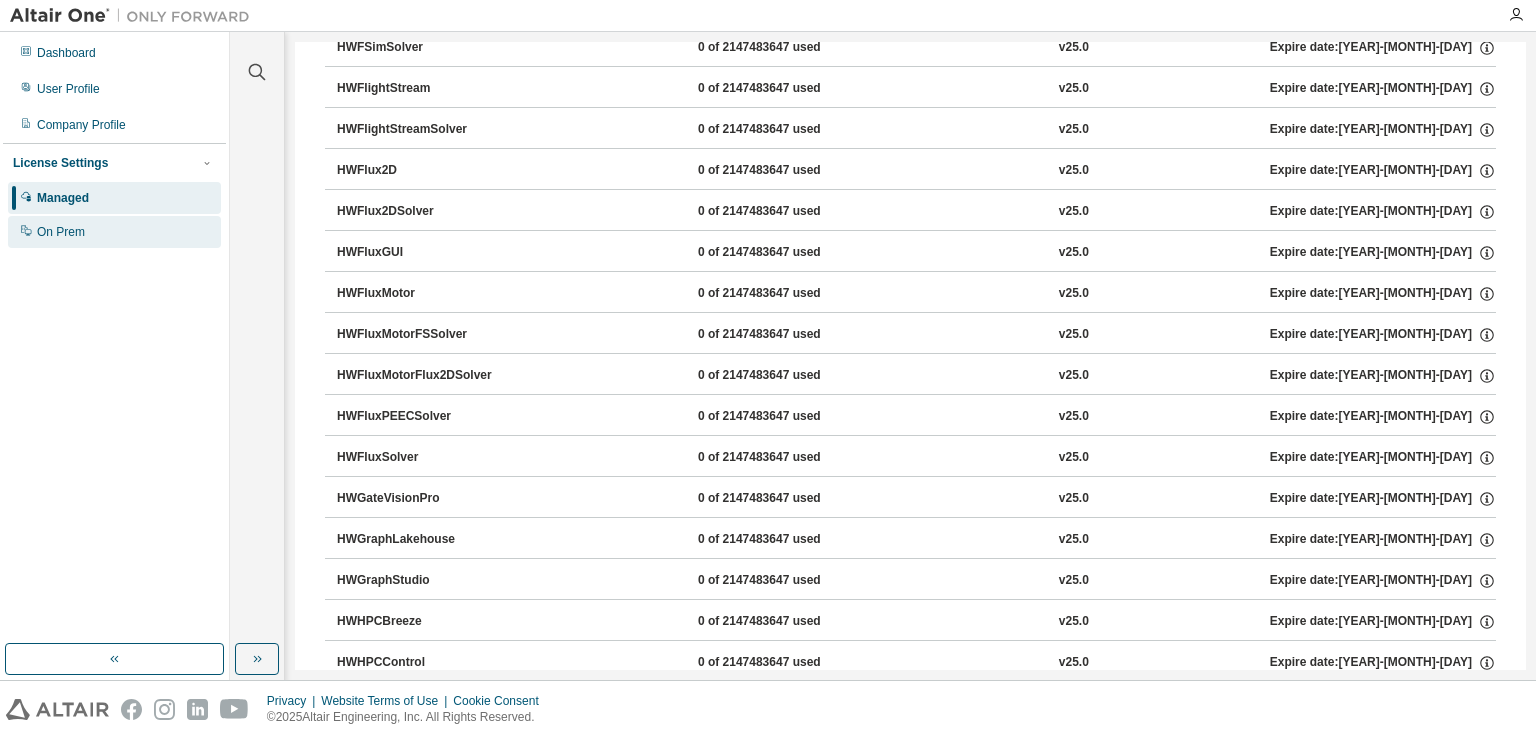 click on "On Prem" at bounding box center [61, 232] 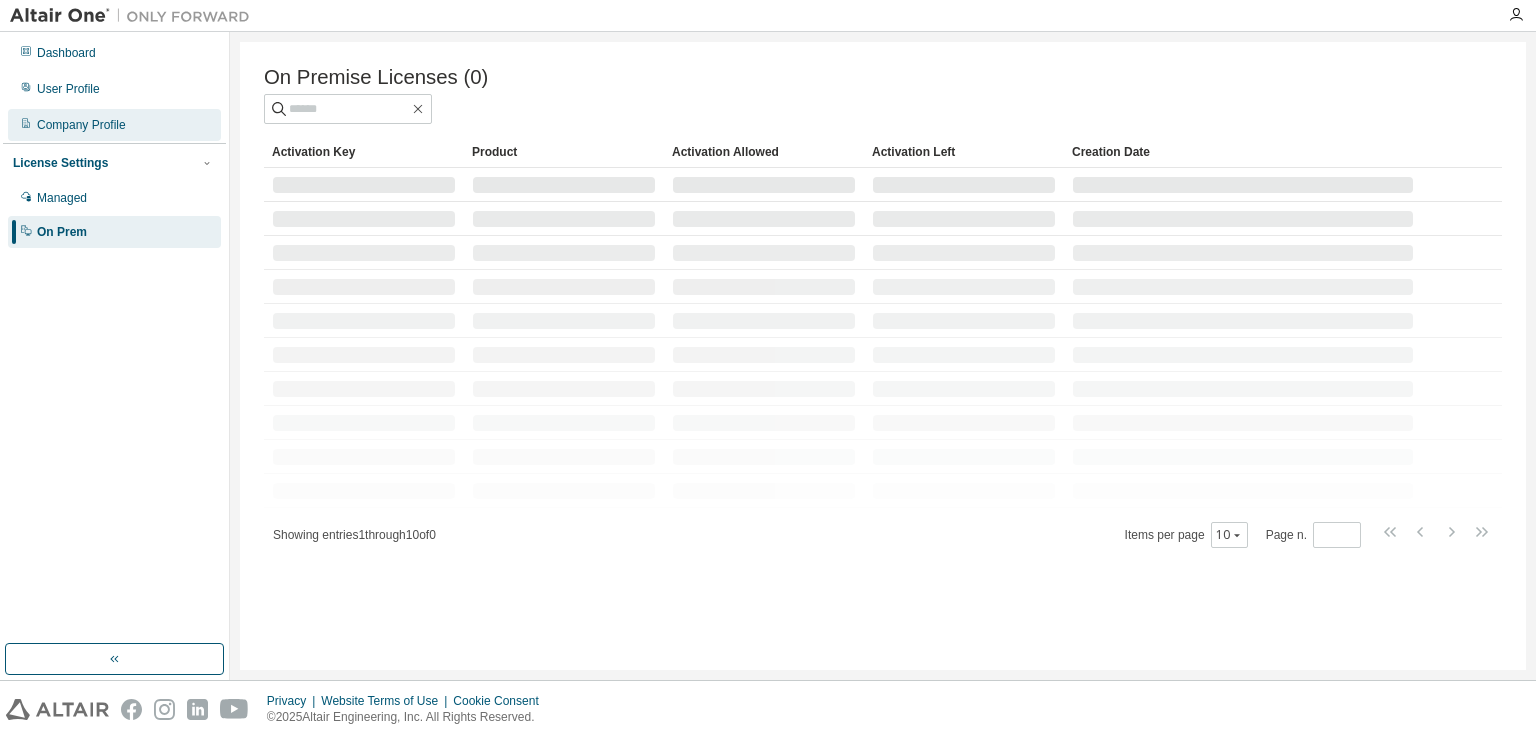 scroll, scrollTop: 0, scrollLeft: 0, axis: both 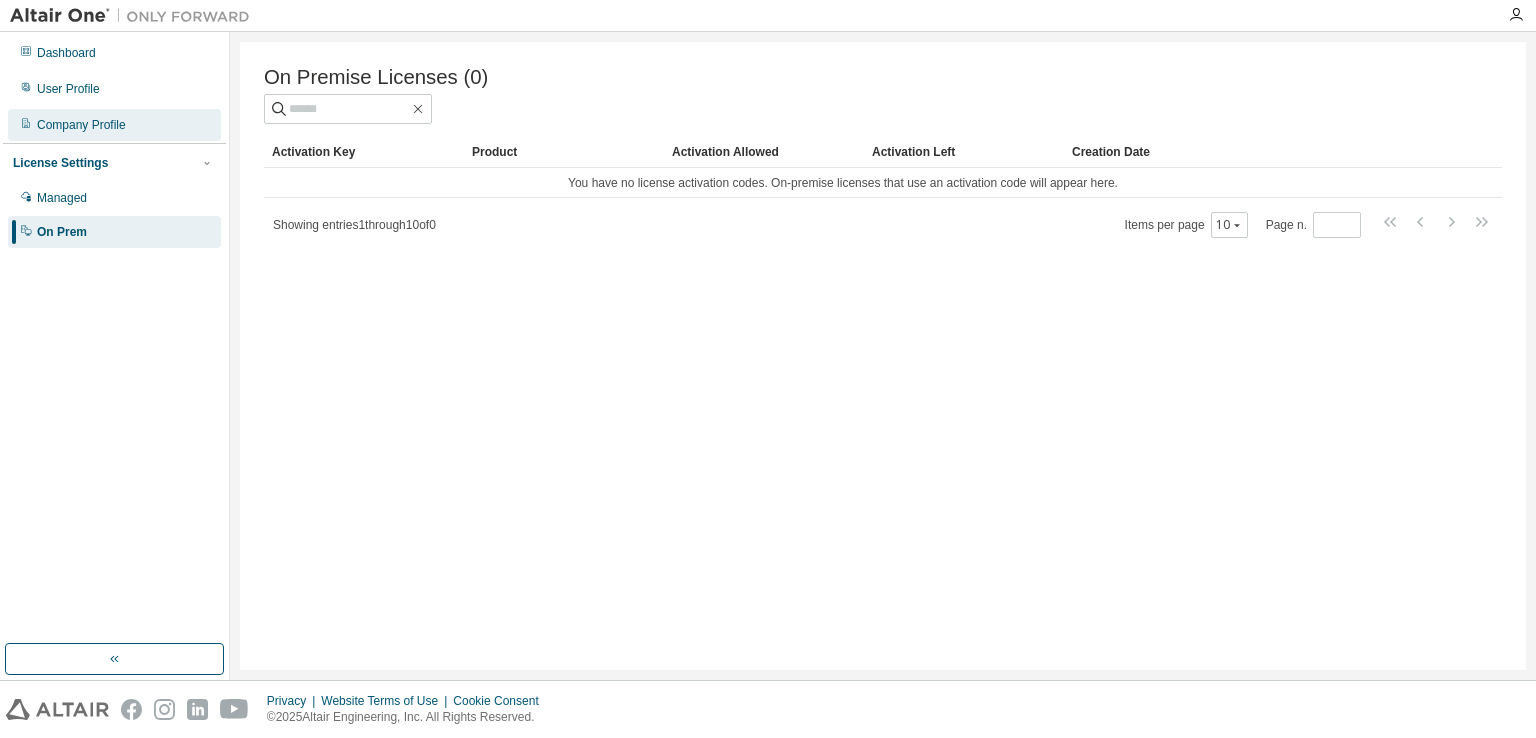 click on "Company Profile" at bounding box center (81, 125) 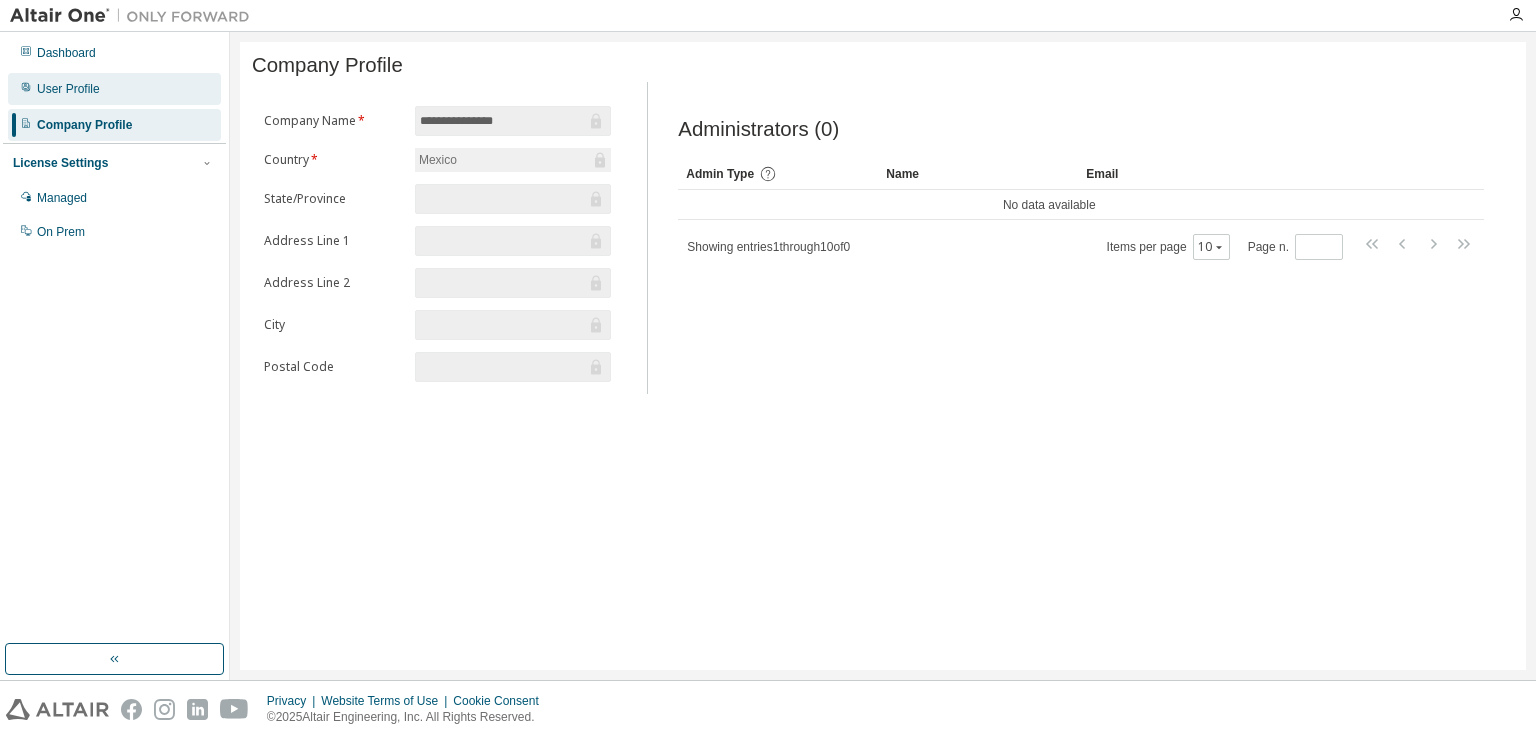 click on "User Profile" at bounding box center [114, 89] 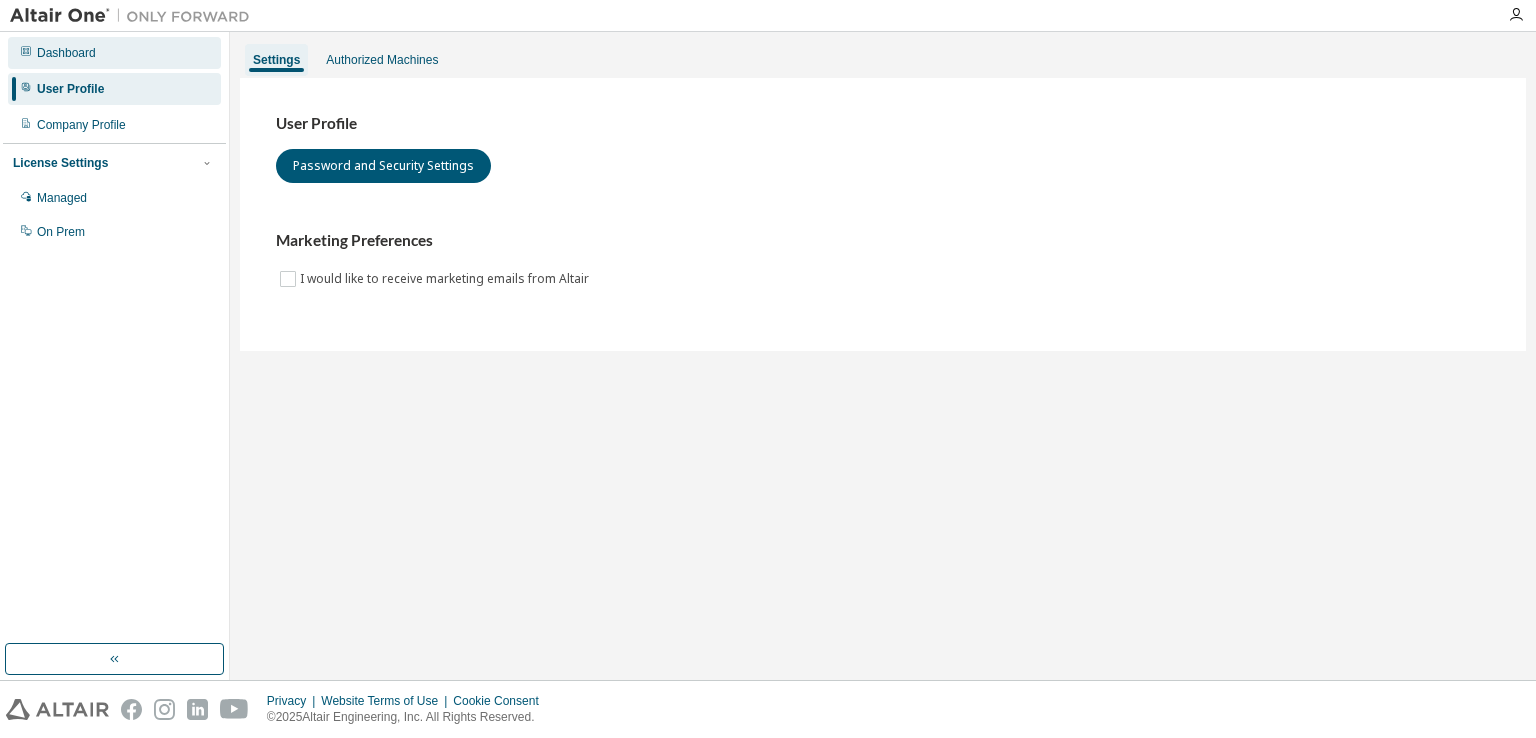 click on "Dashboard" at bounding box center [114, 53] 